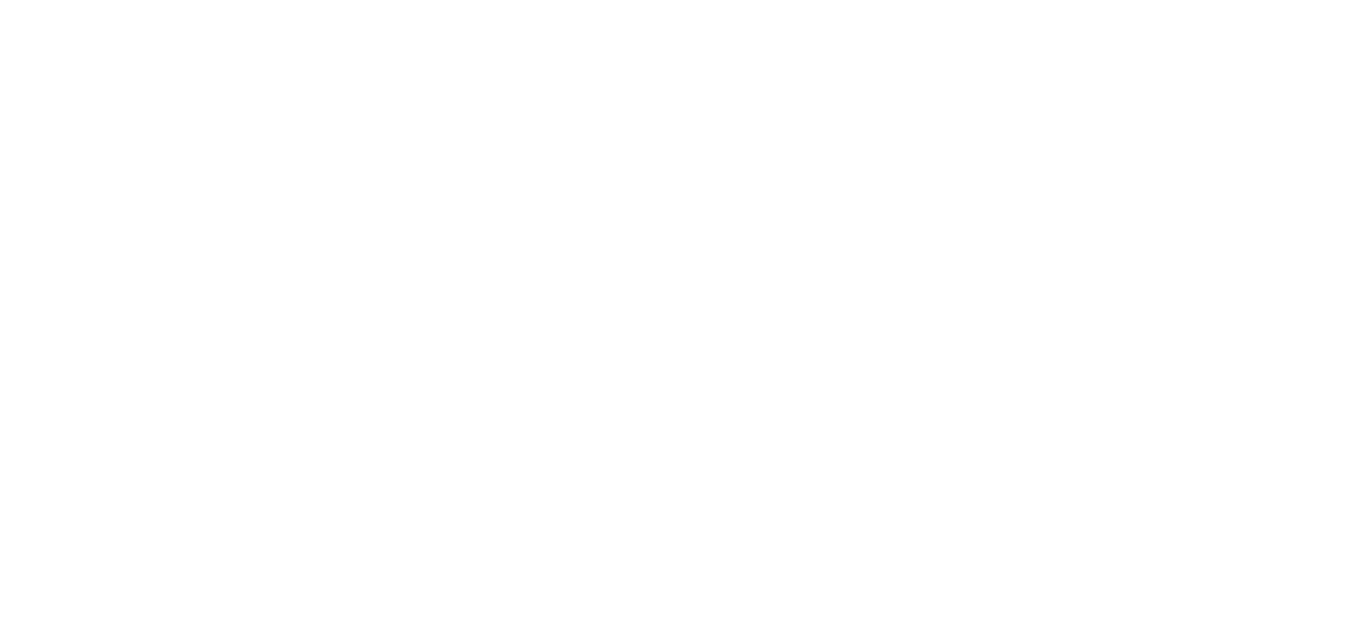 scroll, scrollTop: 0, scrollLeft: 0, axis: both 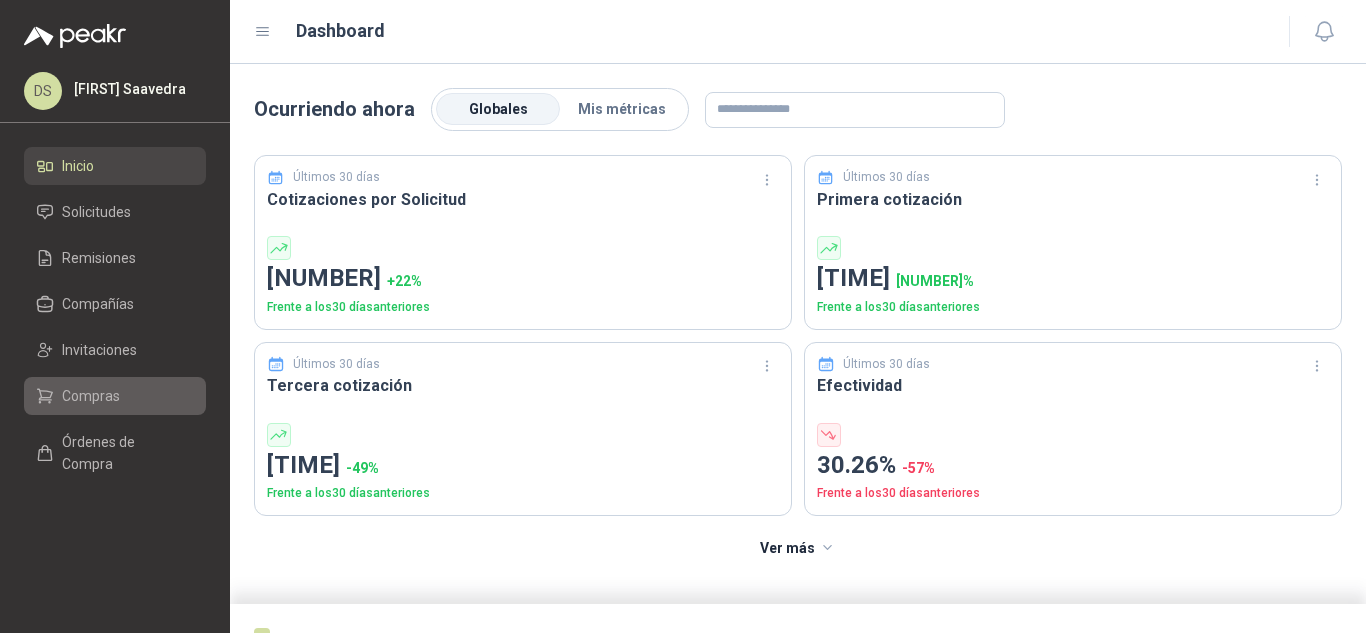 click on "Compras" at bounding box center (91, 396) 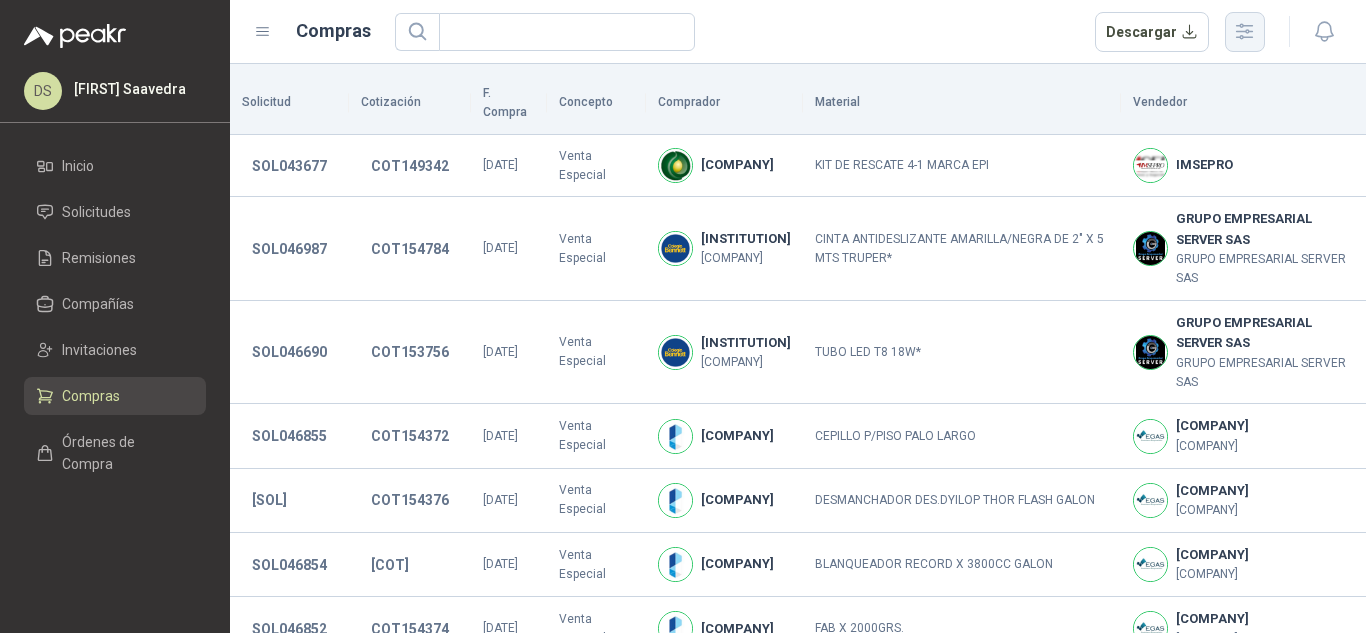 click at bounding box center (1244, 31) 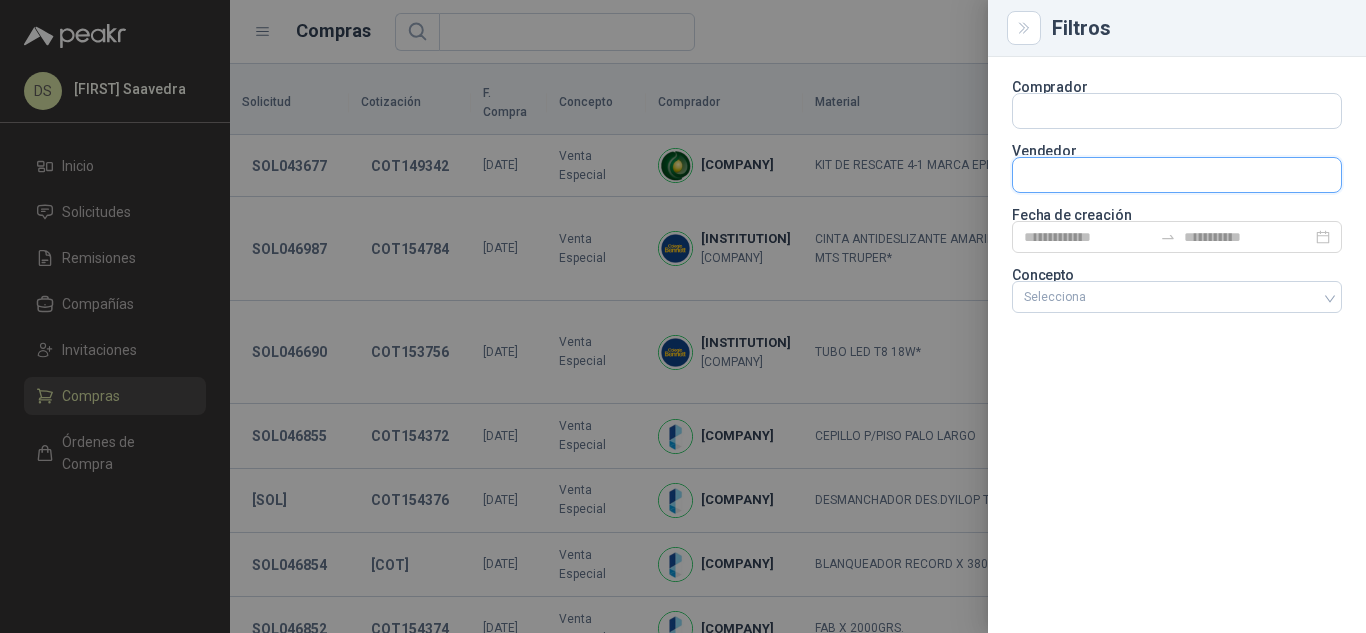 click at bounding box center [1177, 111] 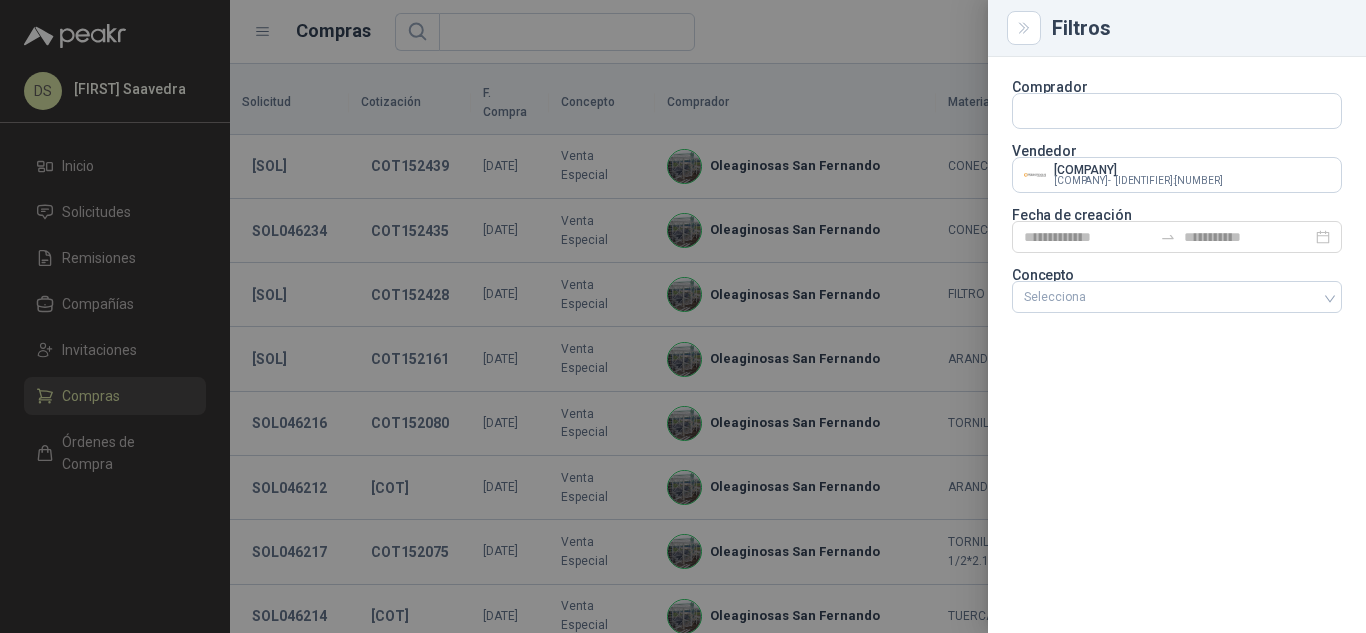 click at bounding box center [683, 316] 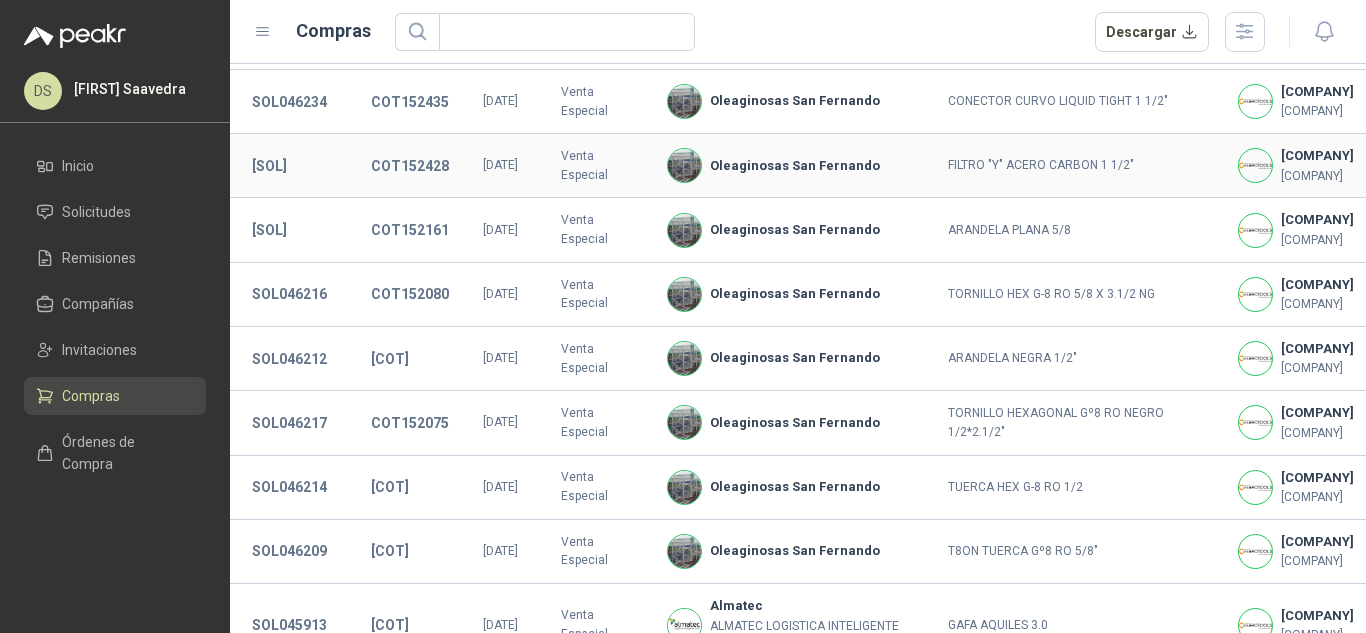 scroll, scrollTop: 267, scrollLeft: 0, axis: vertical 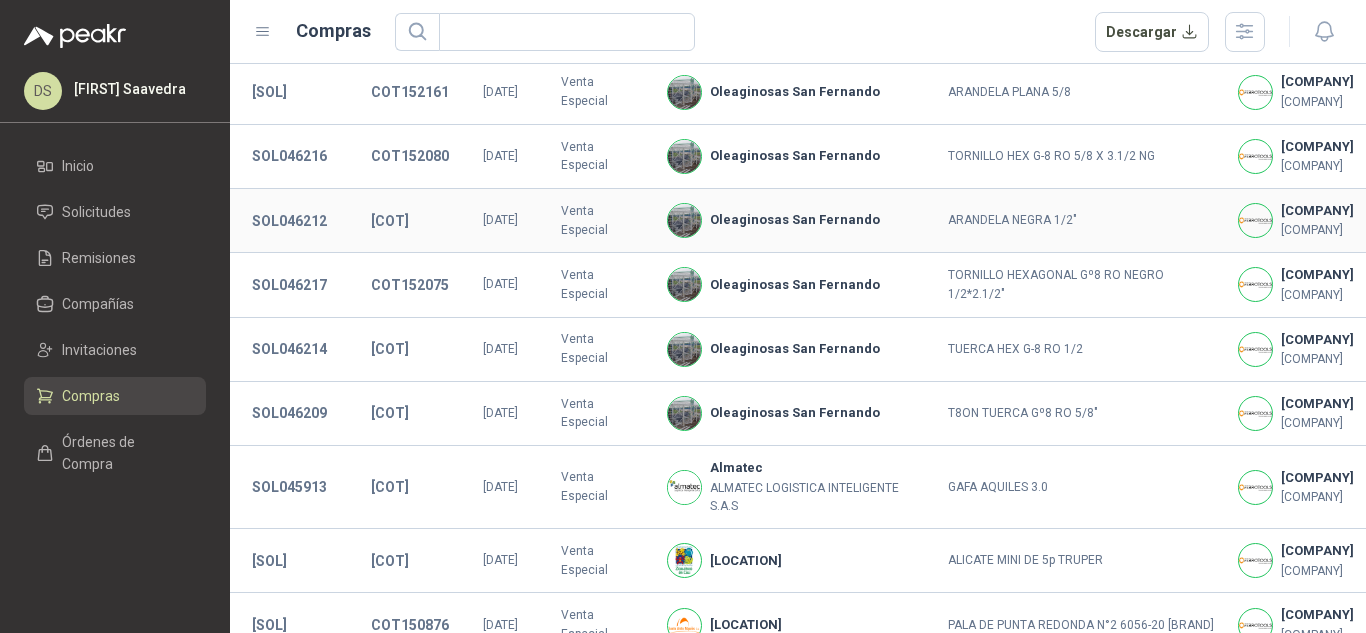 type 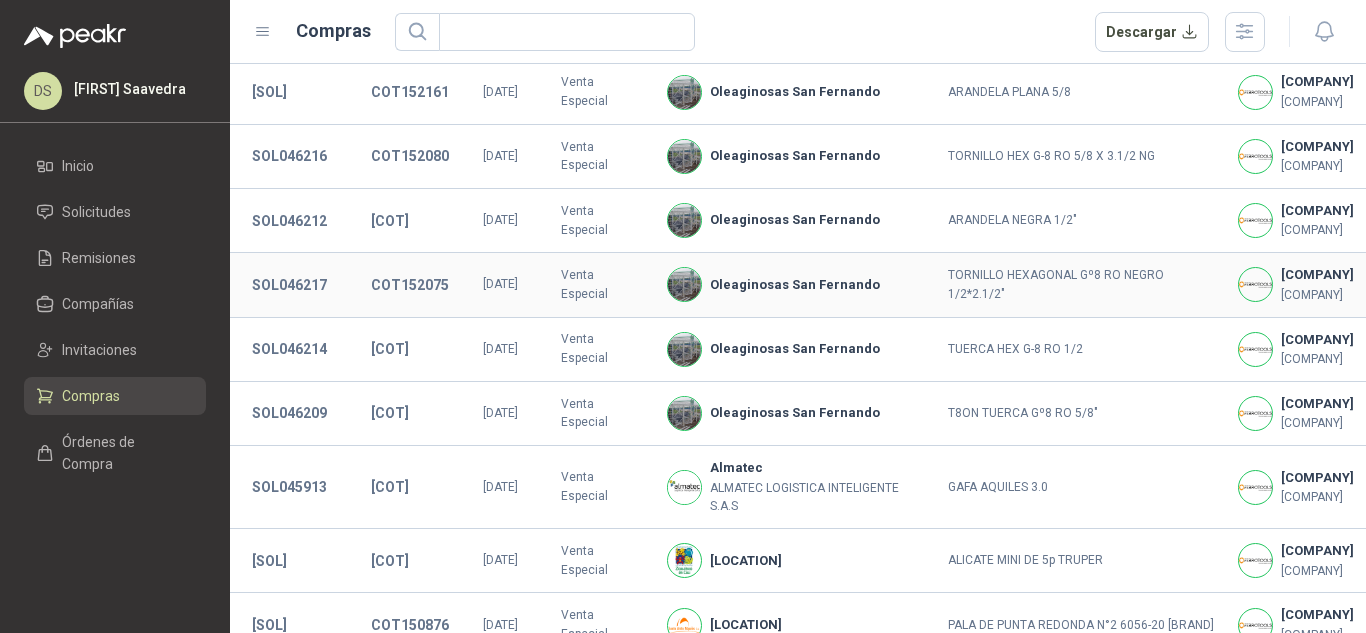 scroll, scrollTop: 821, scrollLeft: 0, axis: vertical 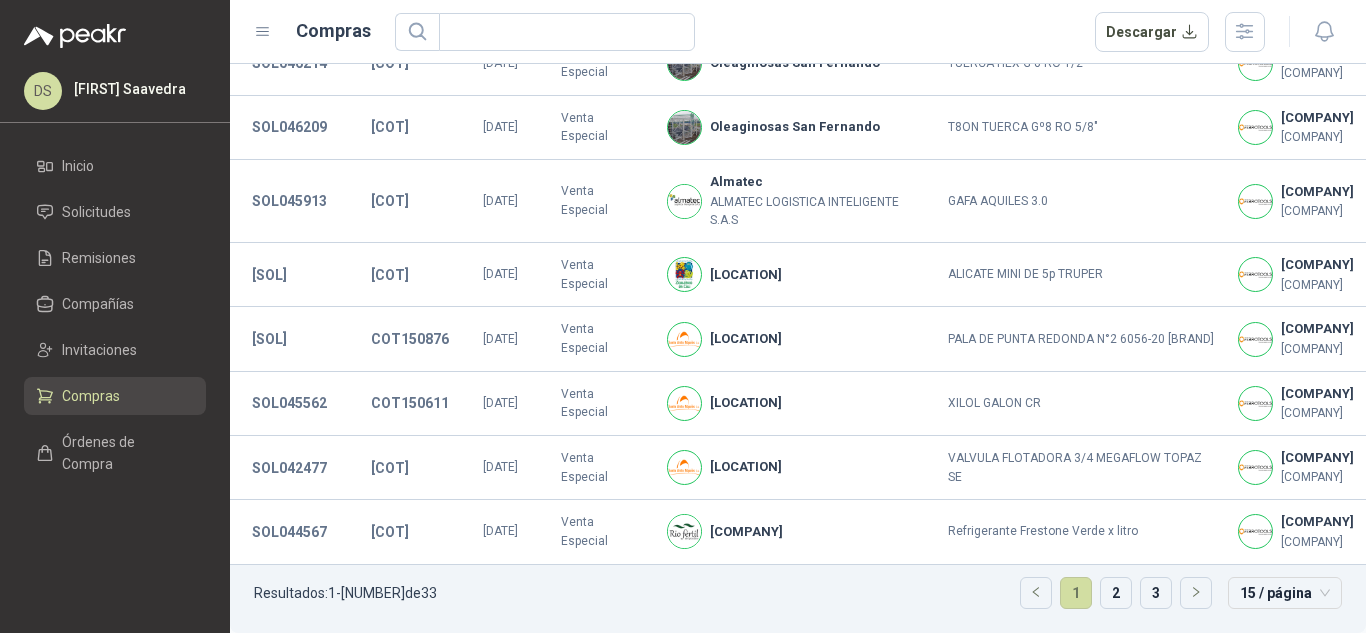 click on "Resultados: [NUMBER] - [NUMBER] de [NUMBER] [NUMBER] [NUMBER]" at bounding box center [798, 599] 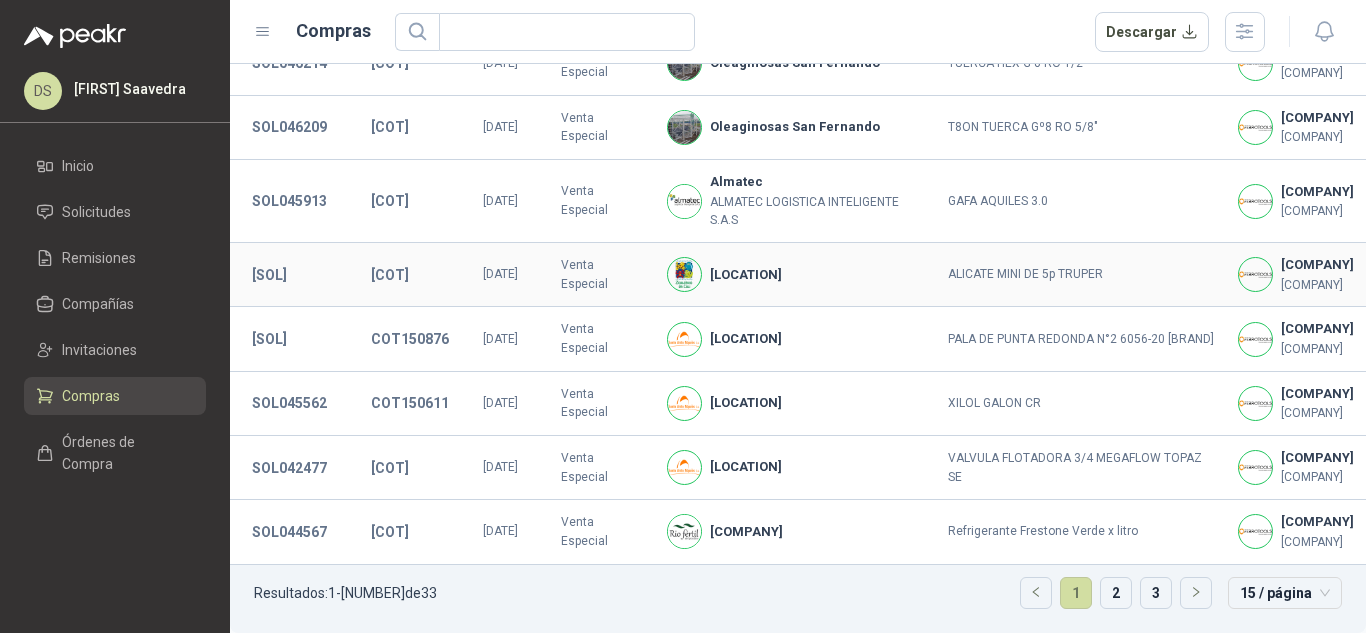 scroll, scrollTop: 487, scrollLeft: 0, axis: vertical 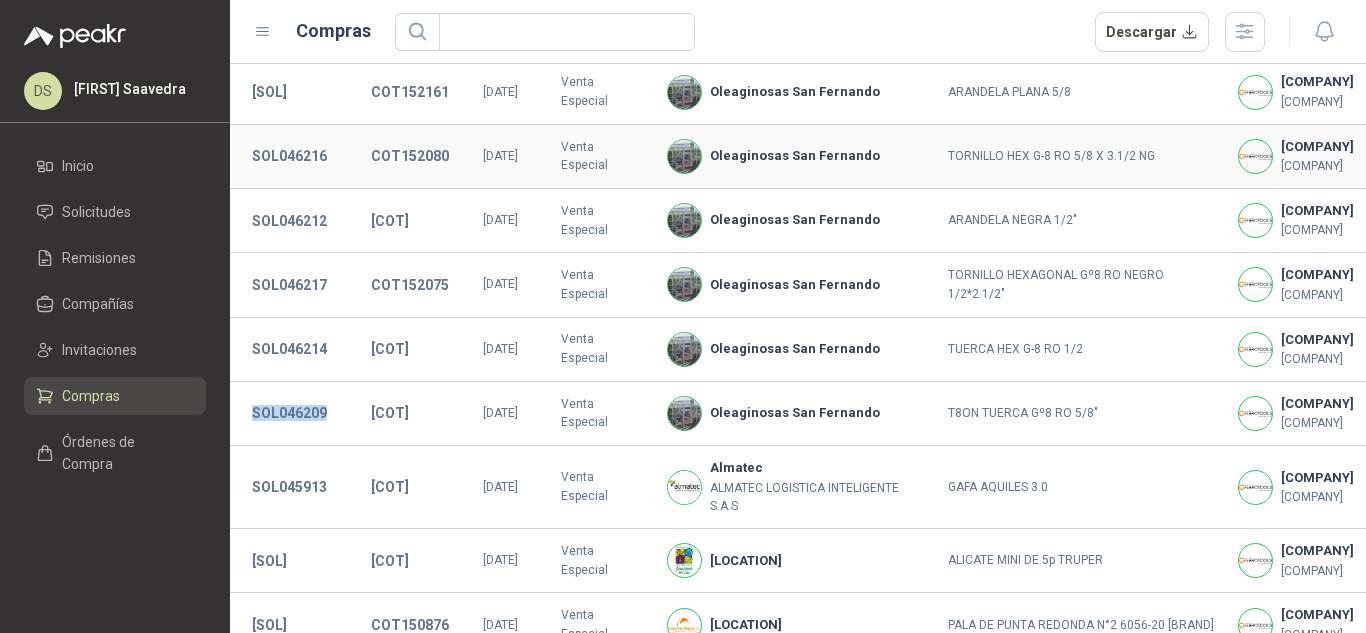 type 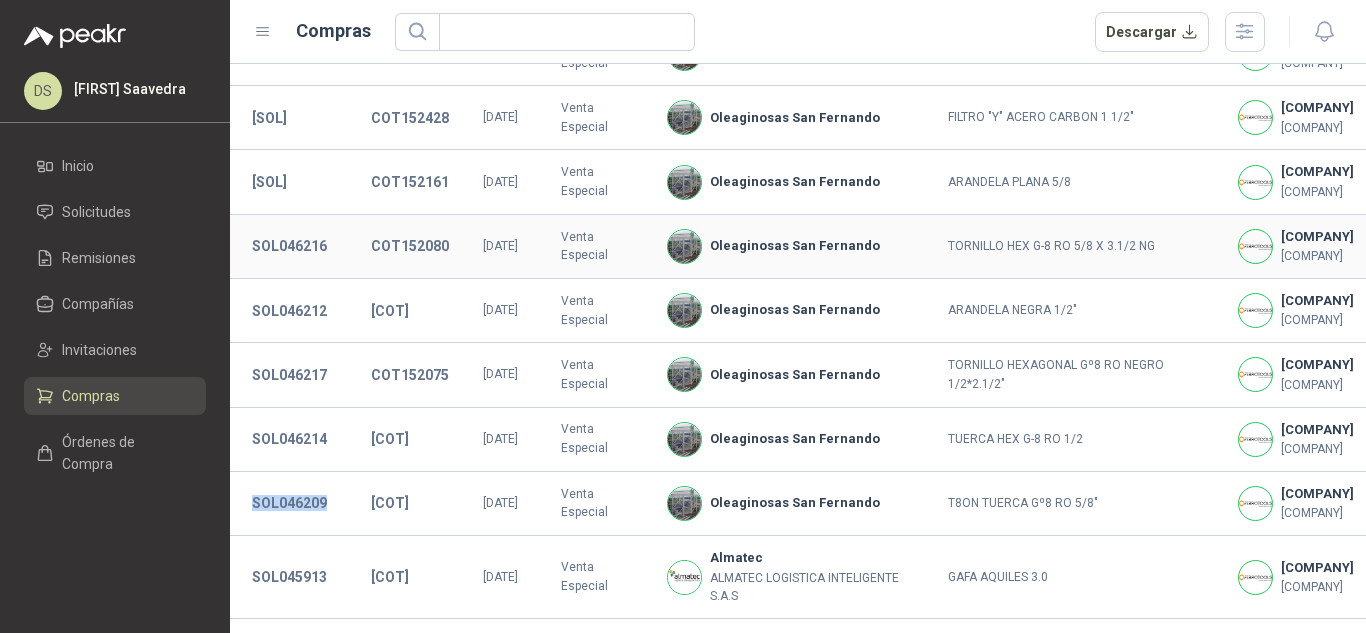 scroll, scrollTop: 133, scrollLeft: 0, axis: vertical 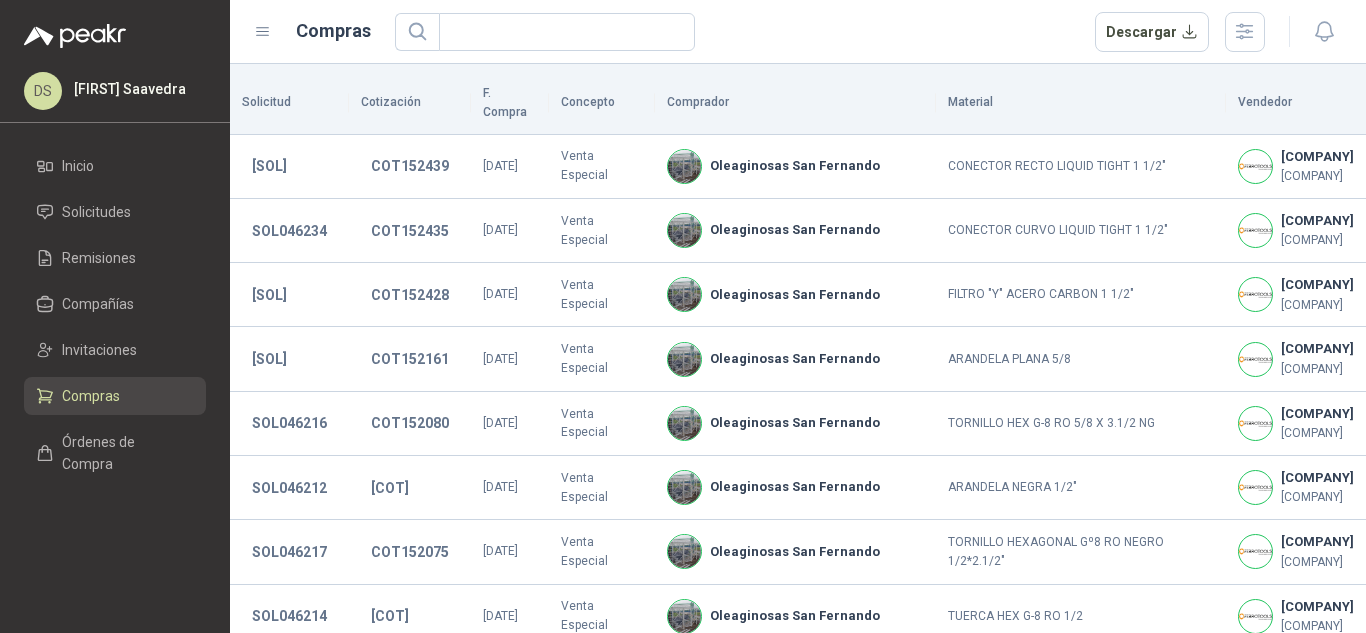 drag, startPoint x: 1701, startPoint y: 1, endPoint x: 783, endPoint y: 89, distance: 922.2082 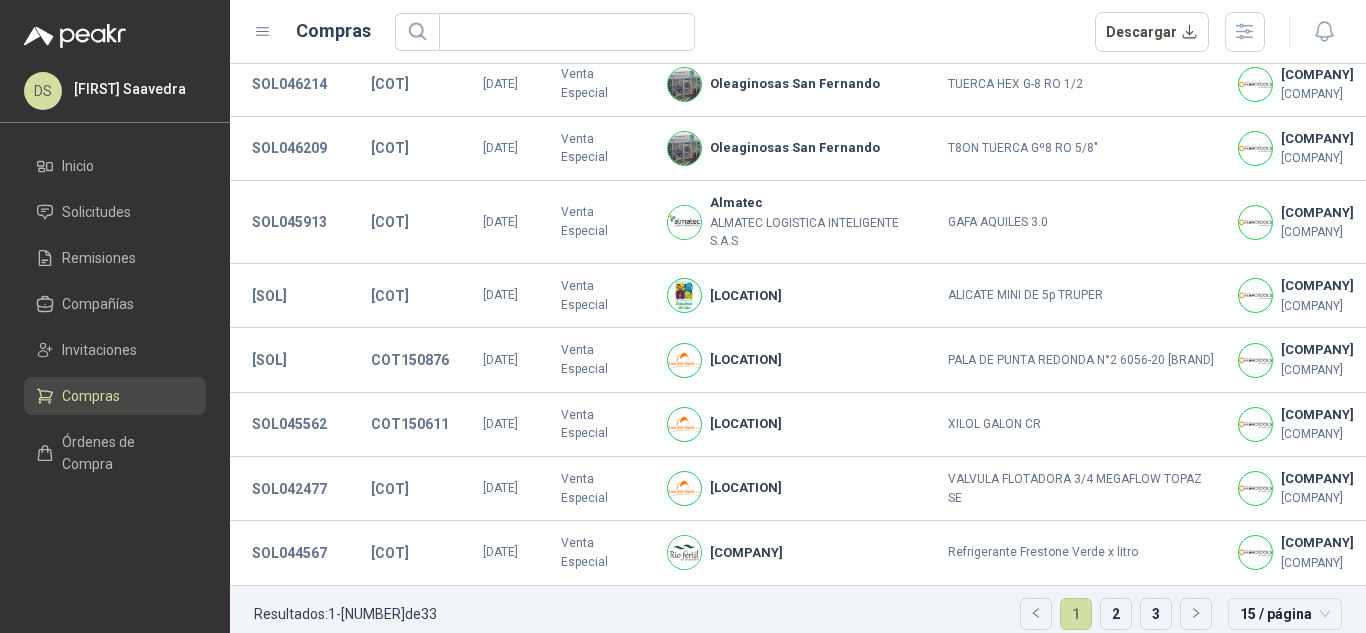 scroll, scrollTop: 533, scrollLeft: 0, axis: vertical 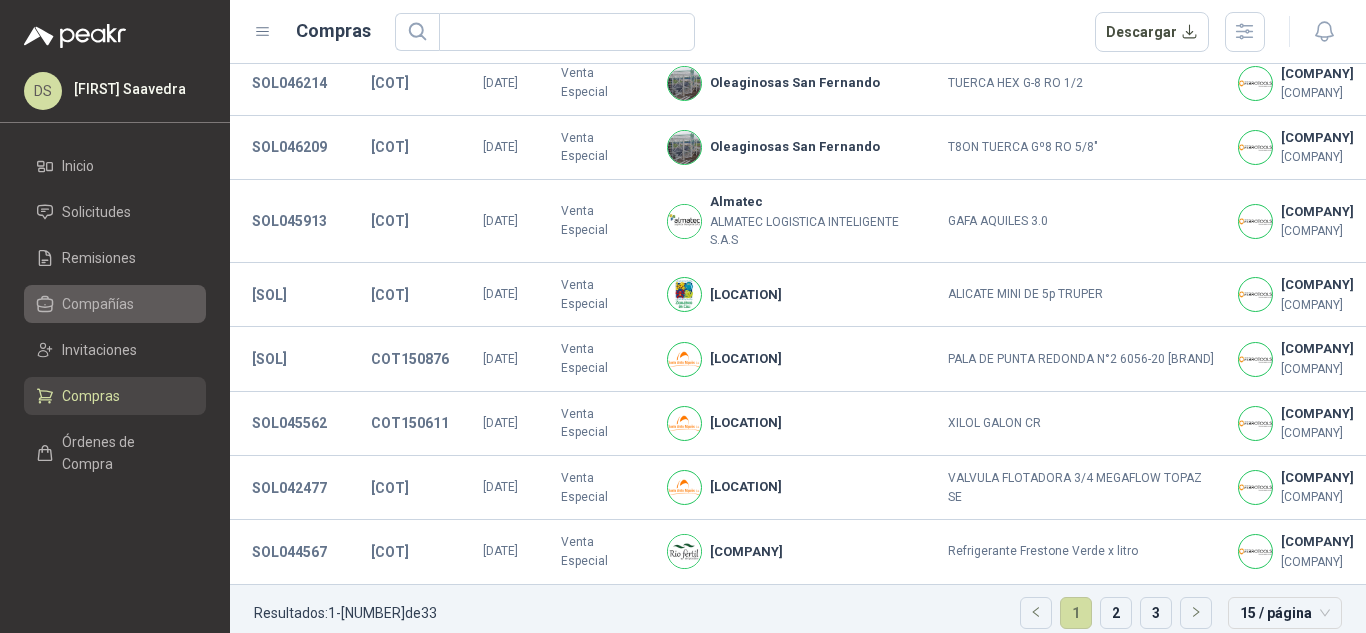 click on "Compañías" at bounding box center [98, 304] 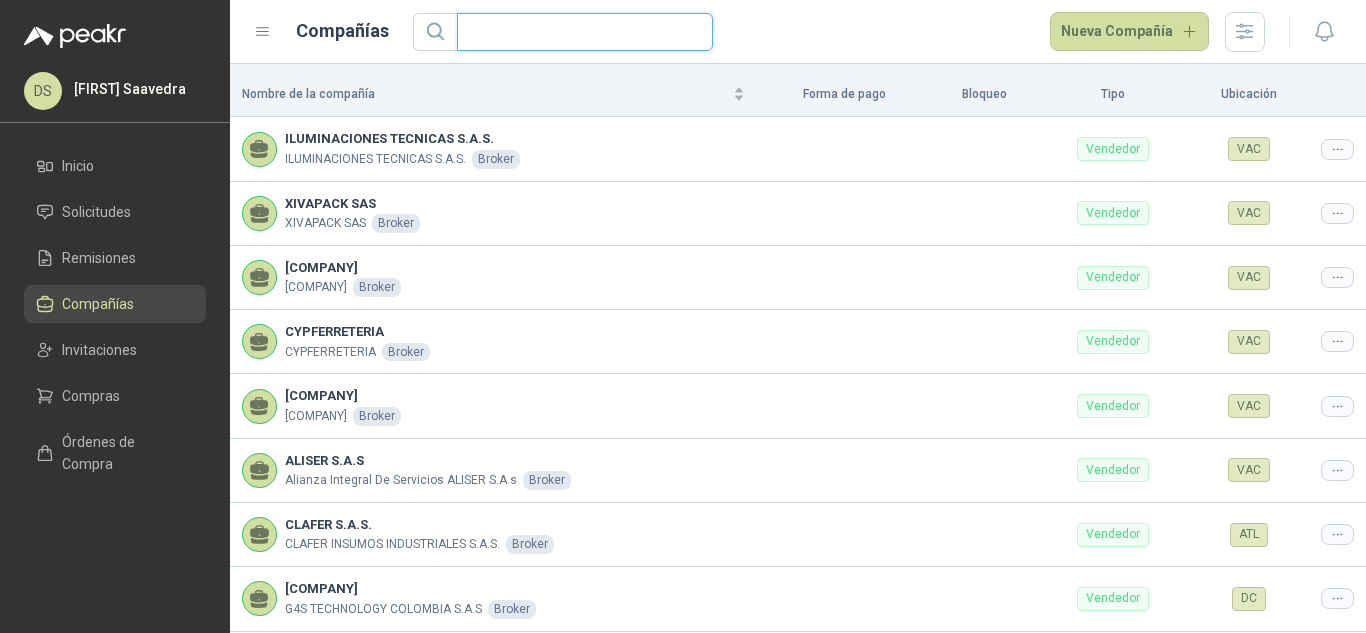 click at bounding box center [577, 32] 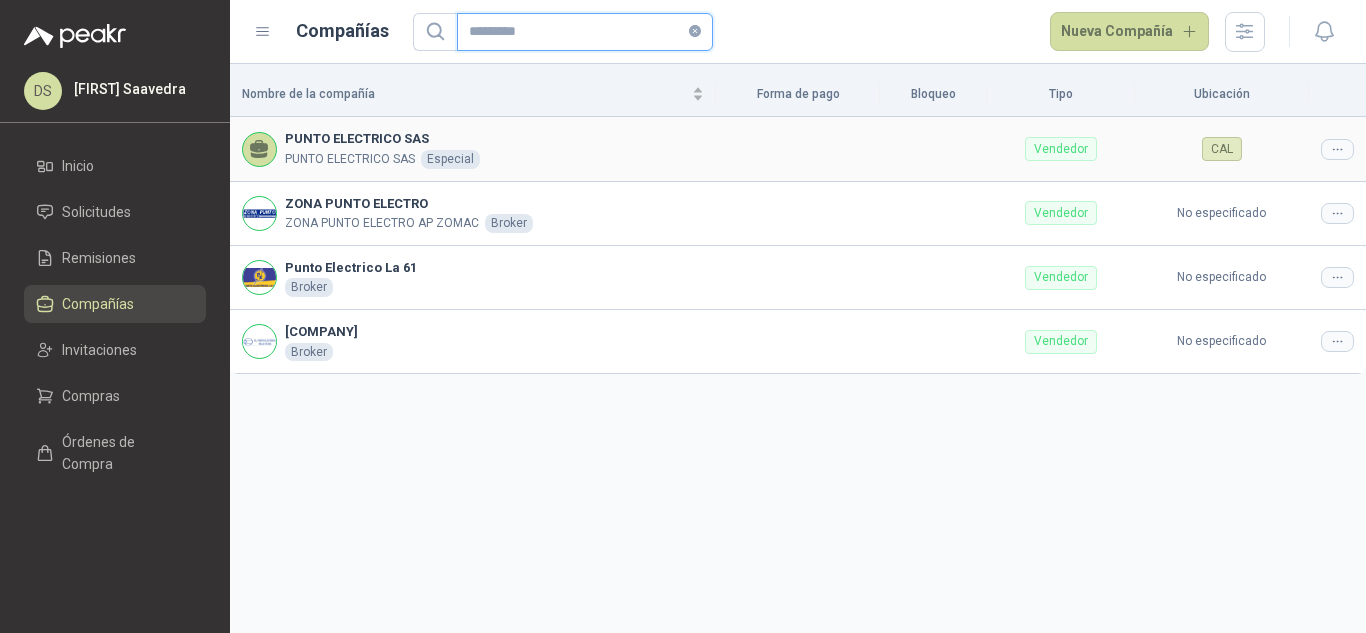 type on "*********" 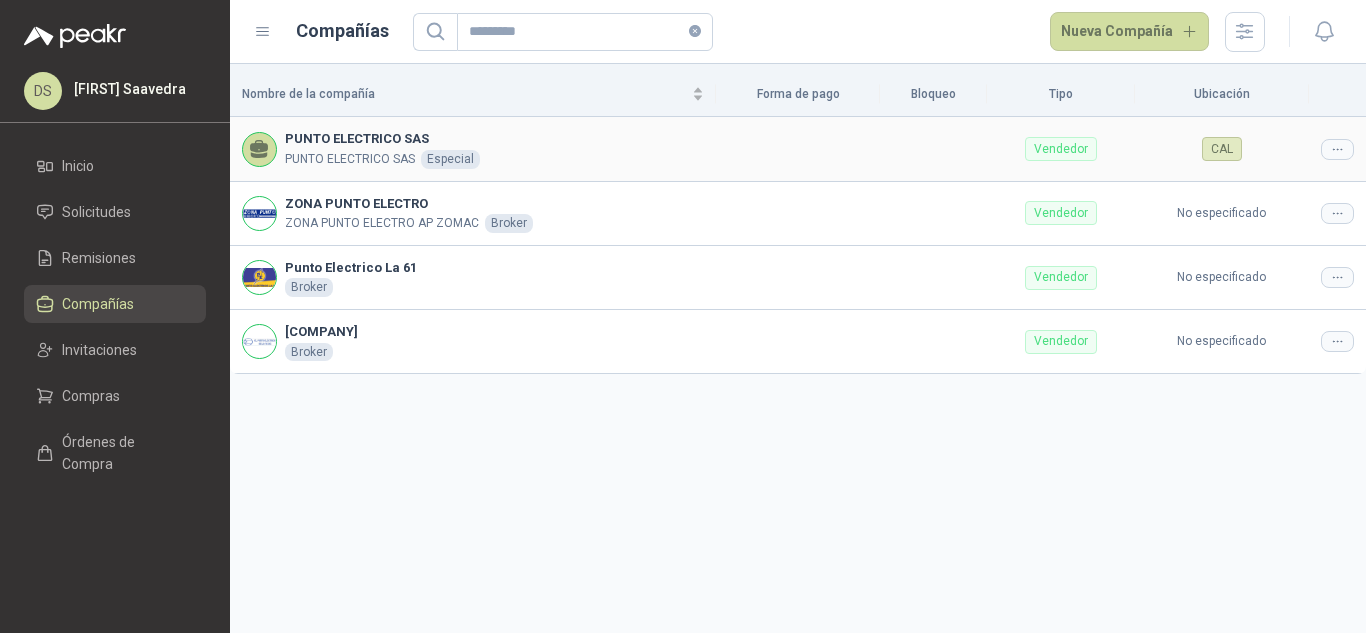 click at bounding box center (1337, 149) 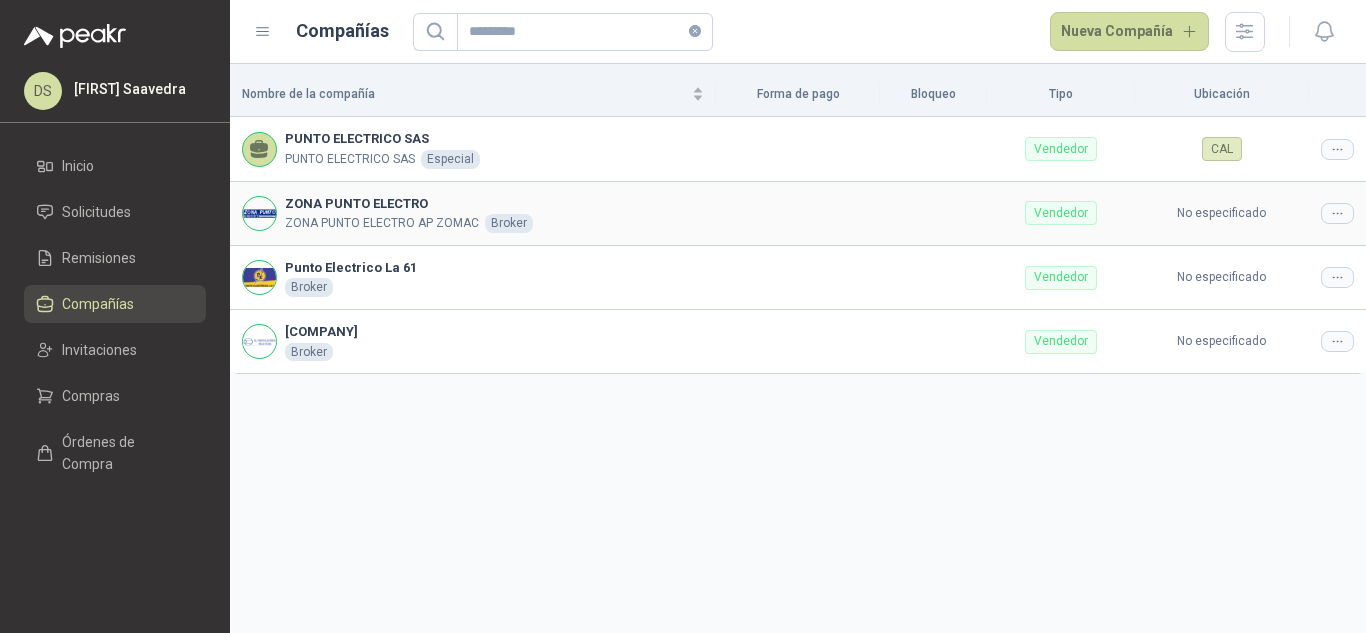 click on "No especificado" at bounding box center (1222, 214) 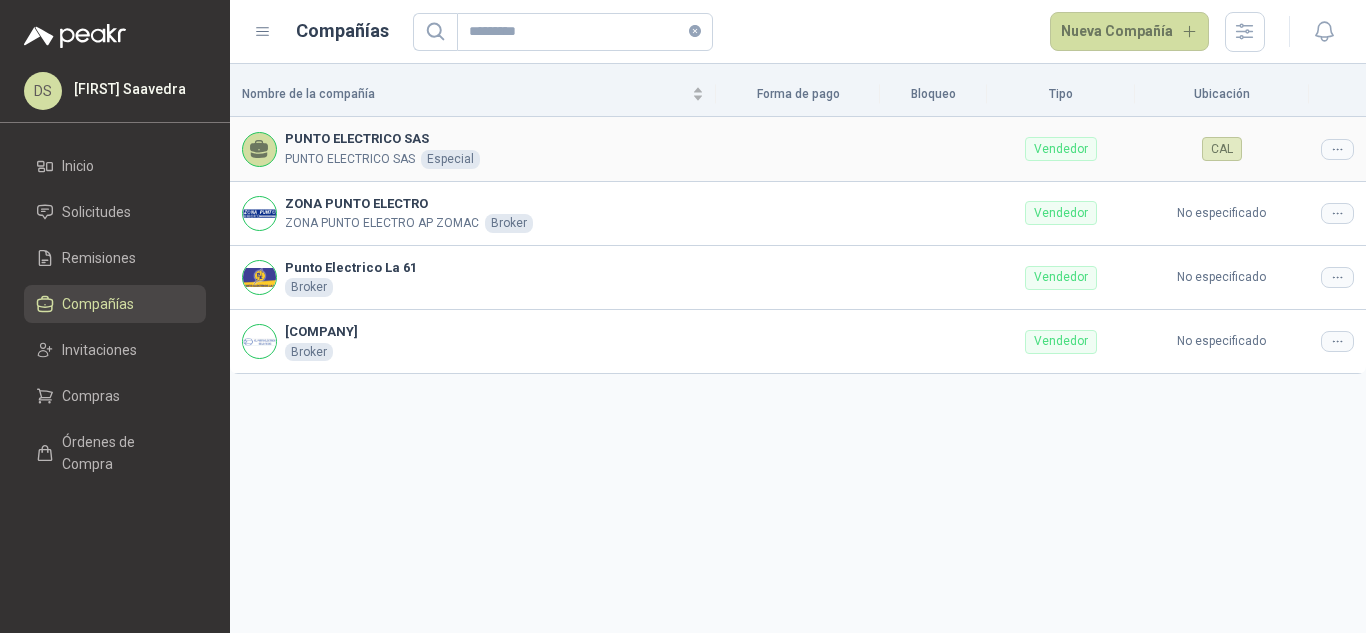 click at bounding box center (1337, 149) 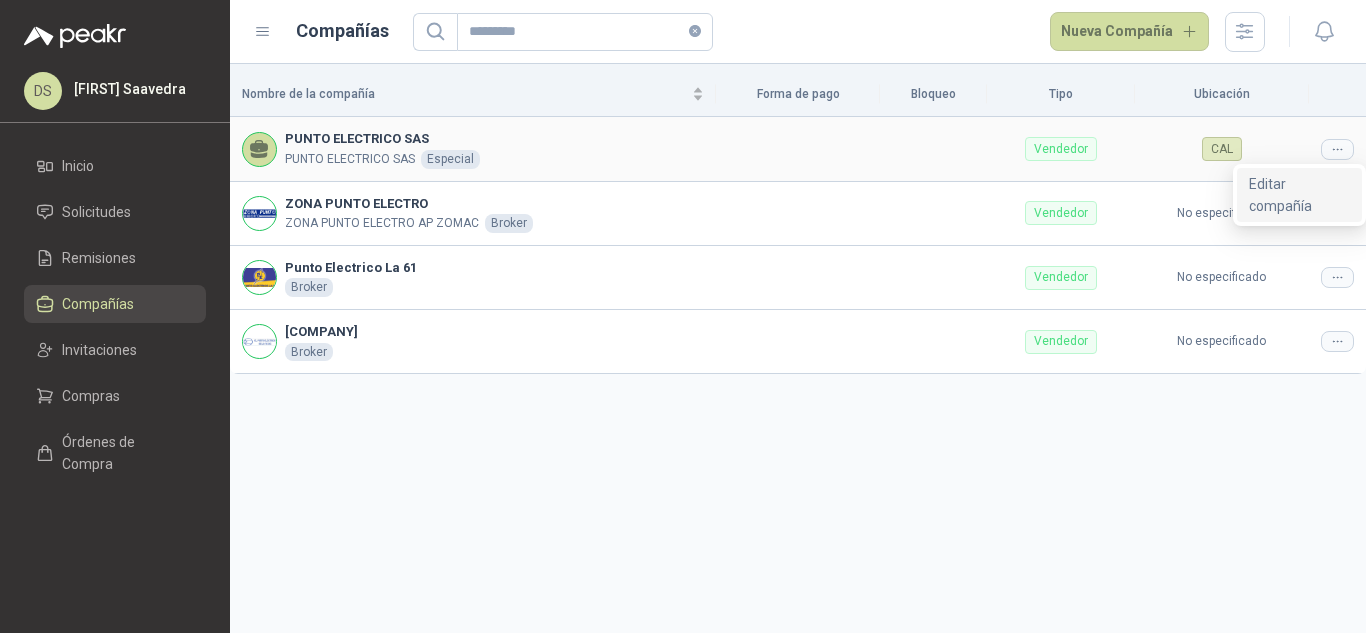 click on "Editar compañía" at bounding box center (1299, 195) 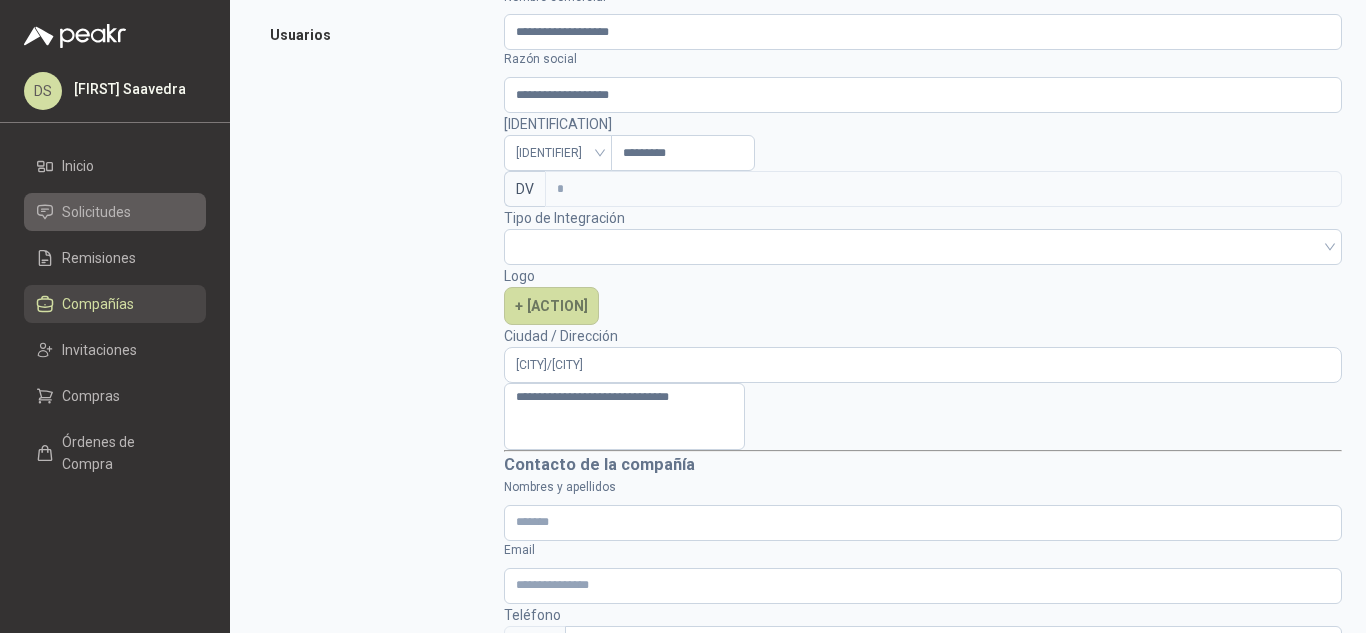 scroll, scrollTop: 271, scrollLeft: 0, axis: vertical 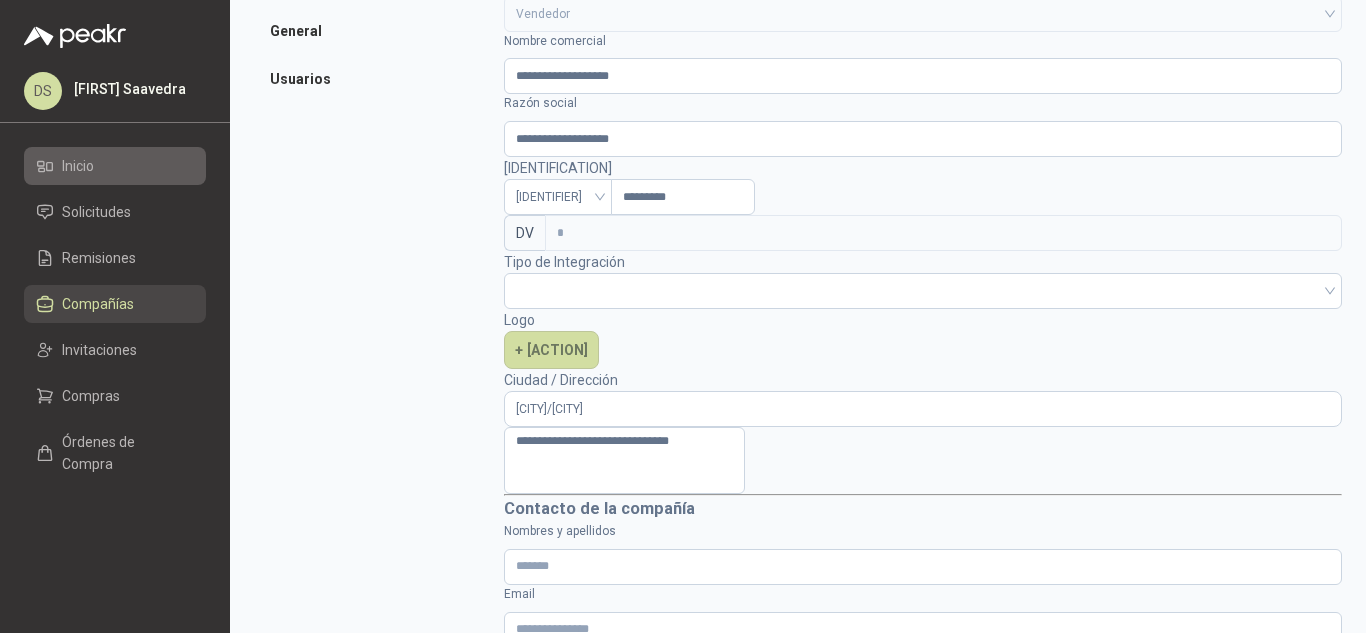 click on "Inicio" at bounding box center [115, 166] 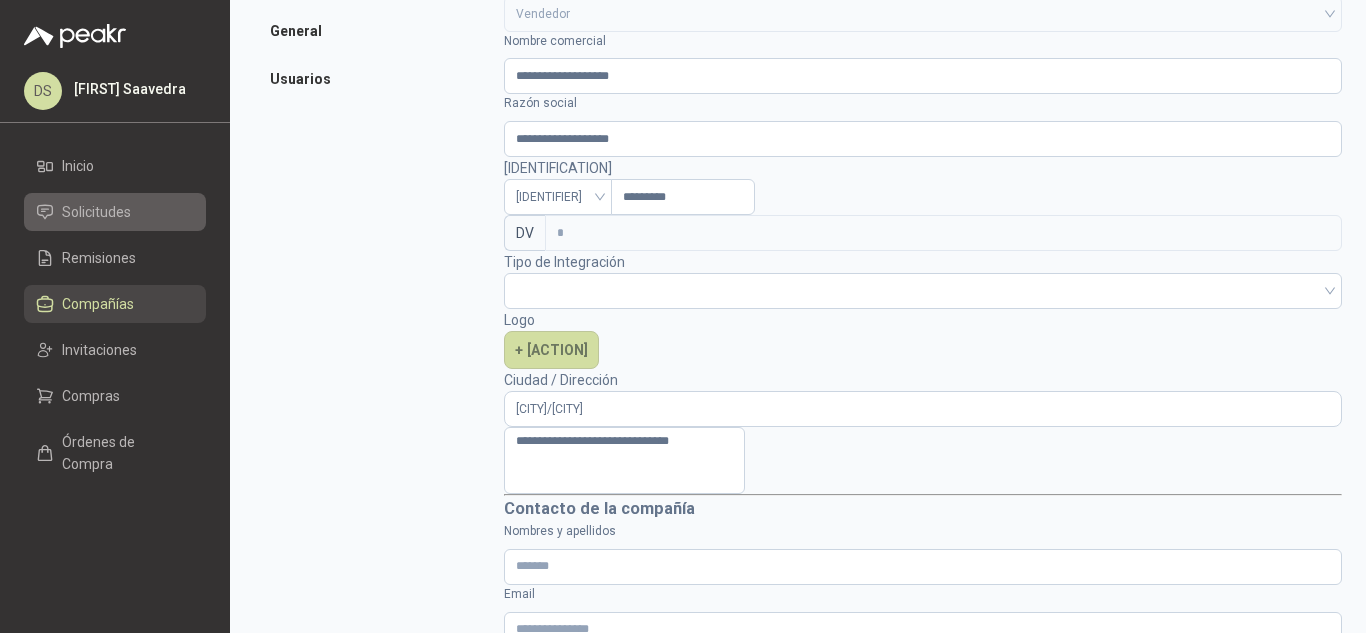 scroll, scrollTop: 0, scrollLeft: 0, axis: both 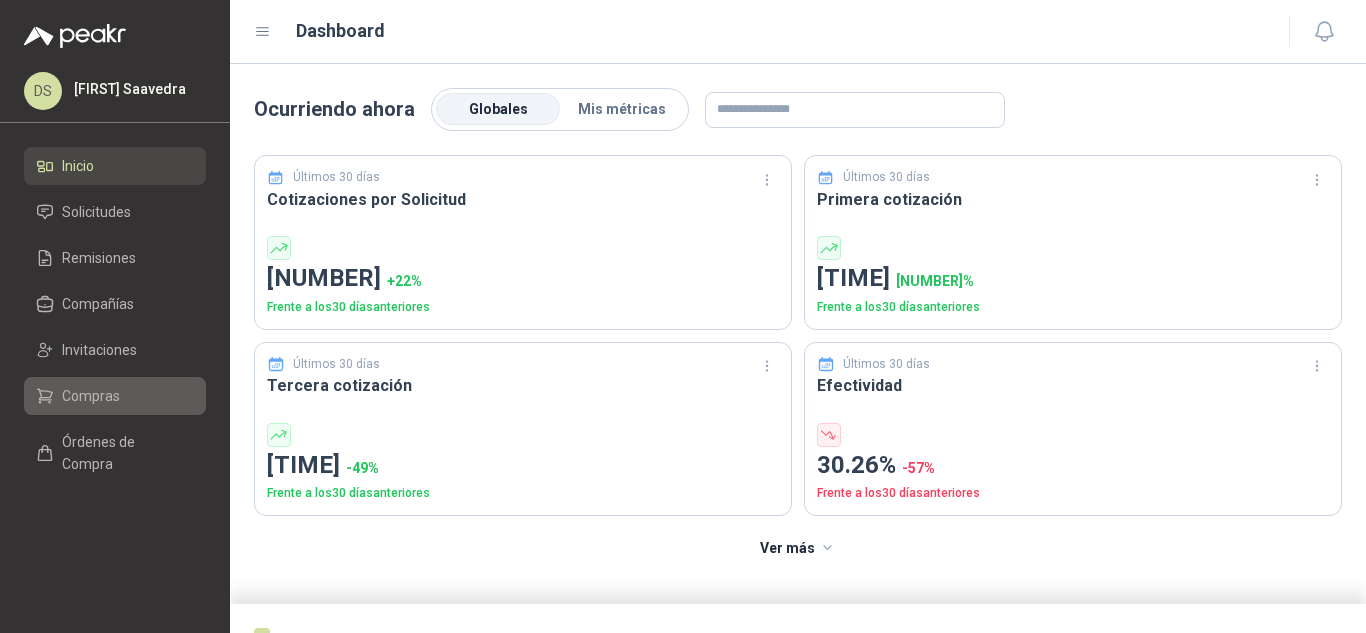 click on "Compras" at bounding box center [91, 396] 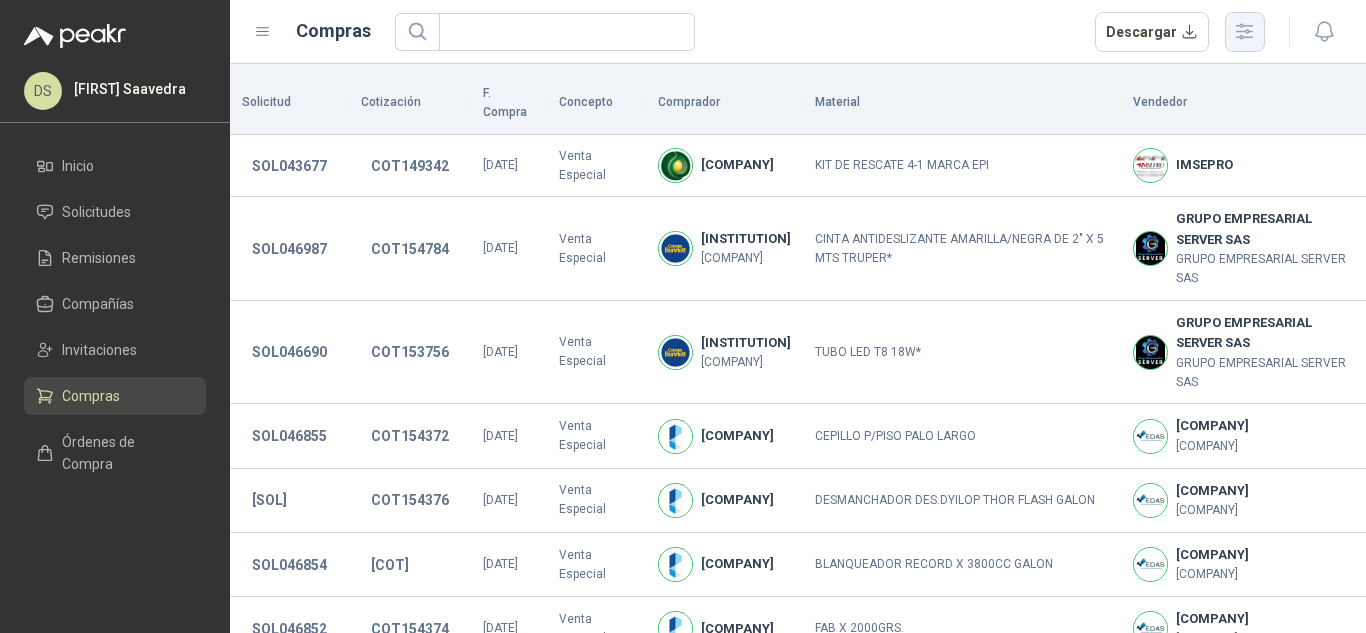 click at bounding box center (1245, 32) 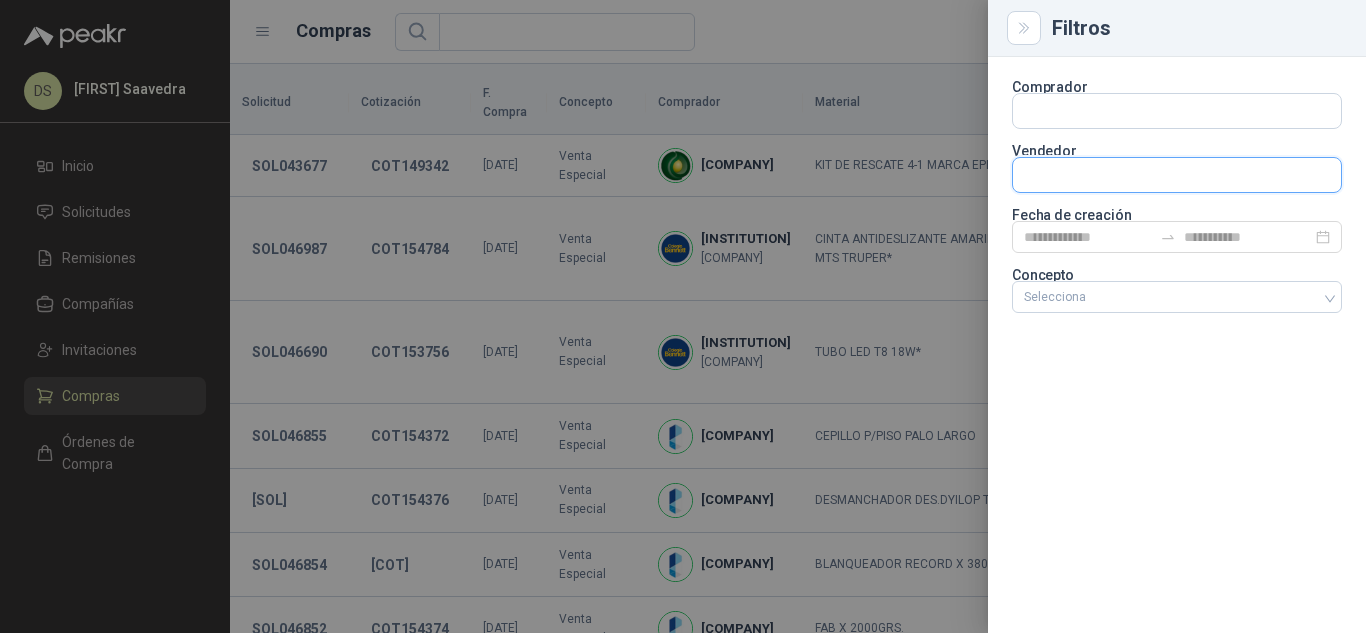 click at bounding box center [1177, 111] 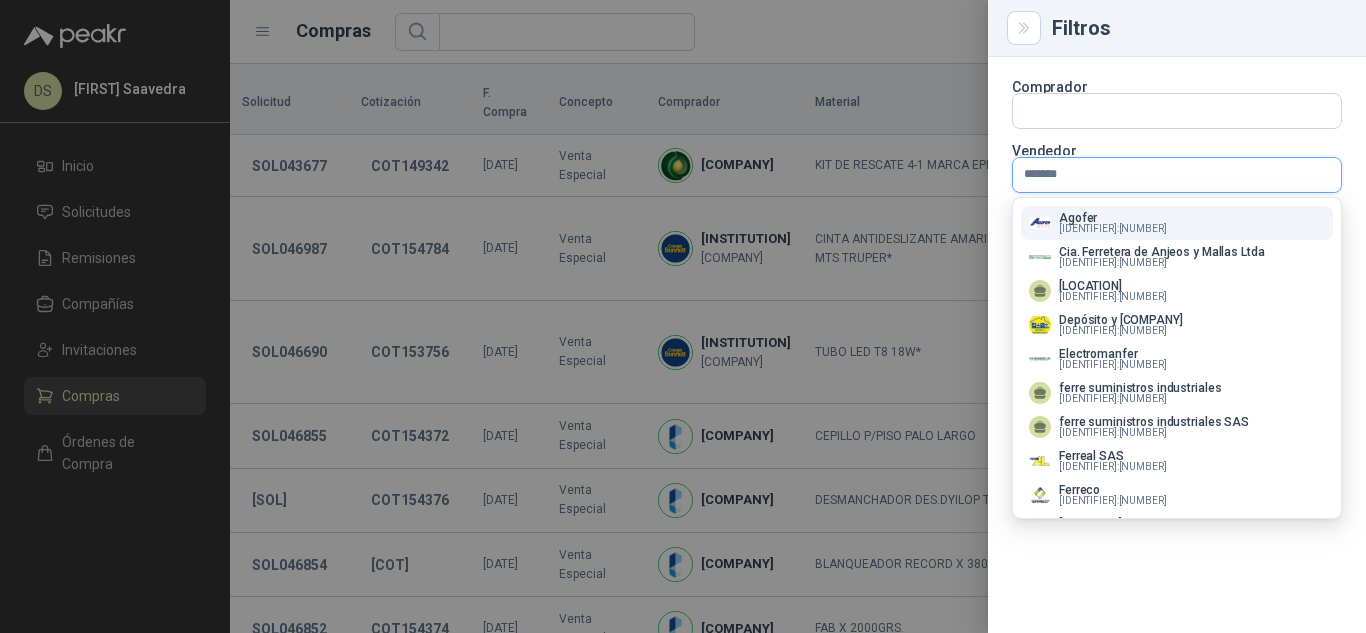 type on "********" 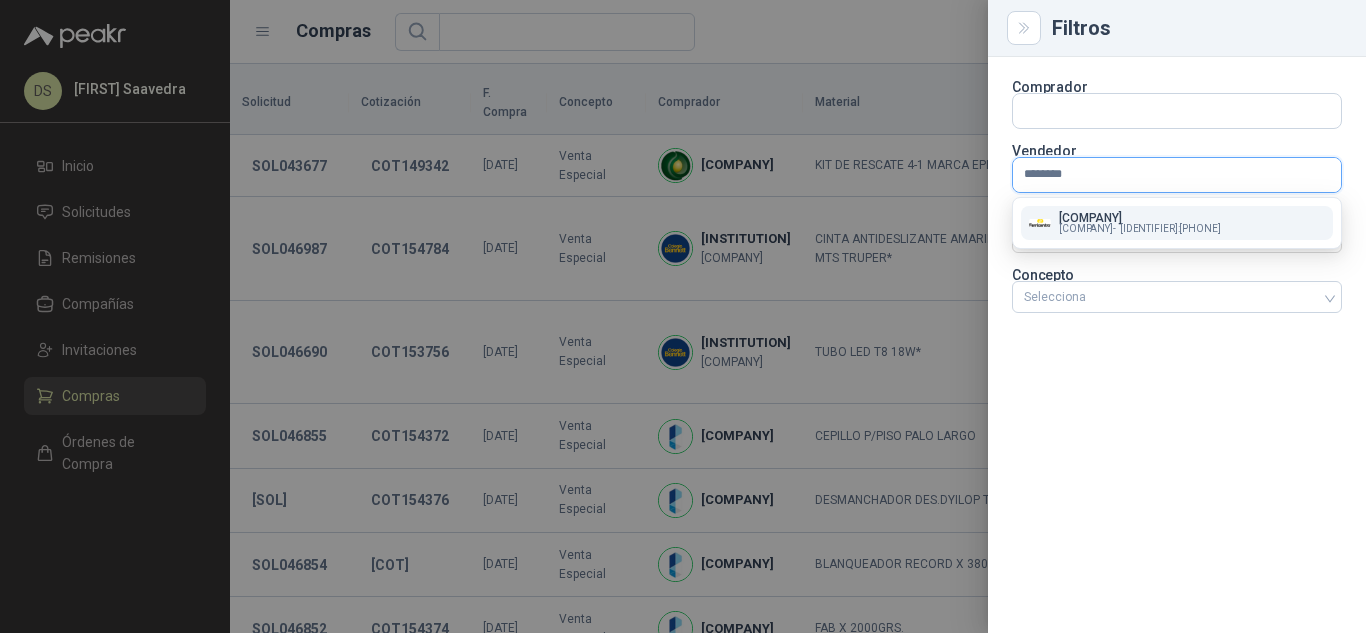 type 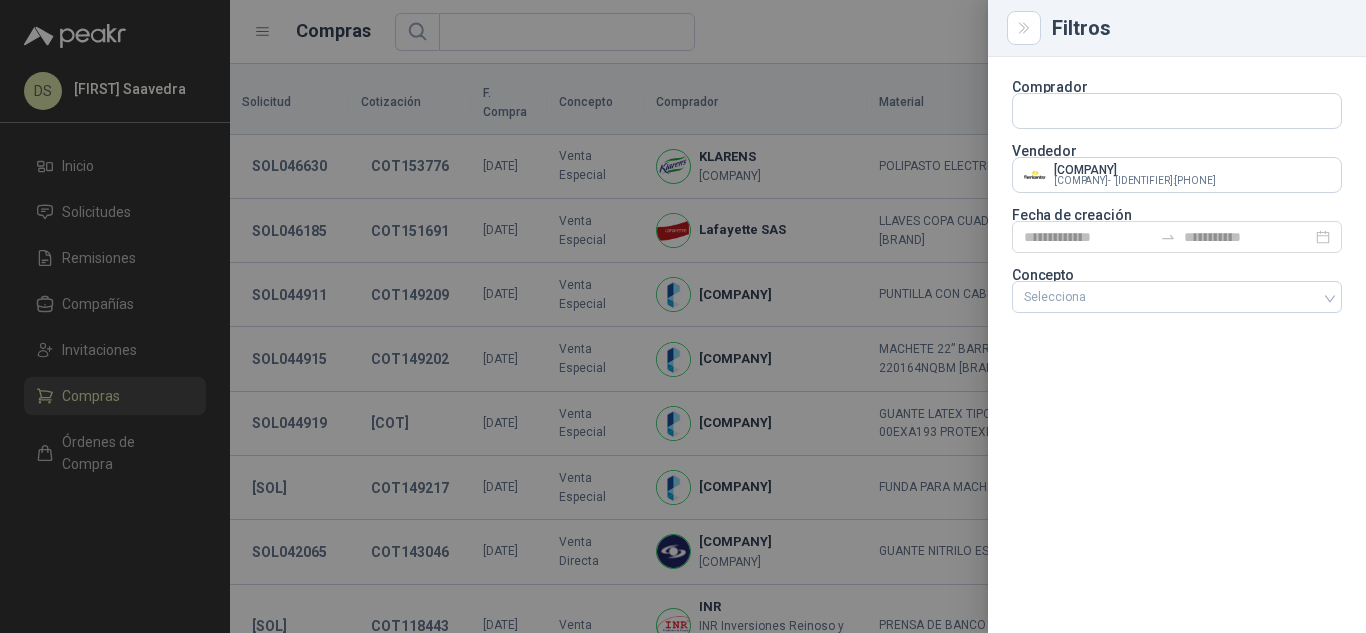 click at bounding box center (683, 316) 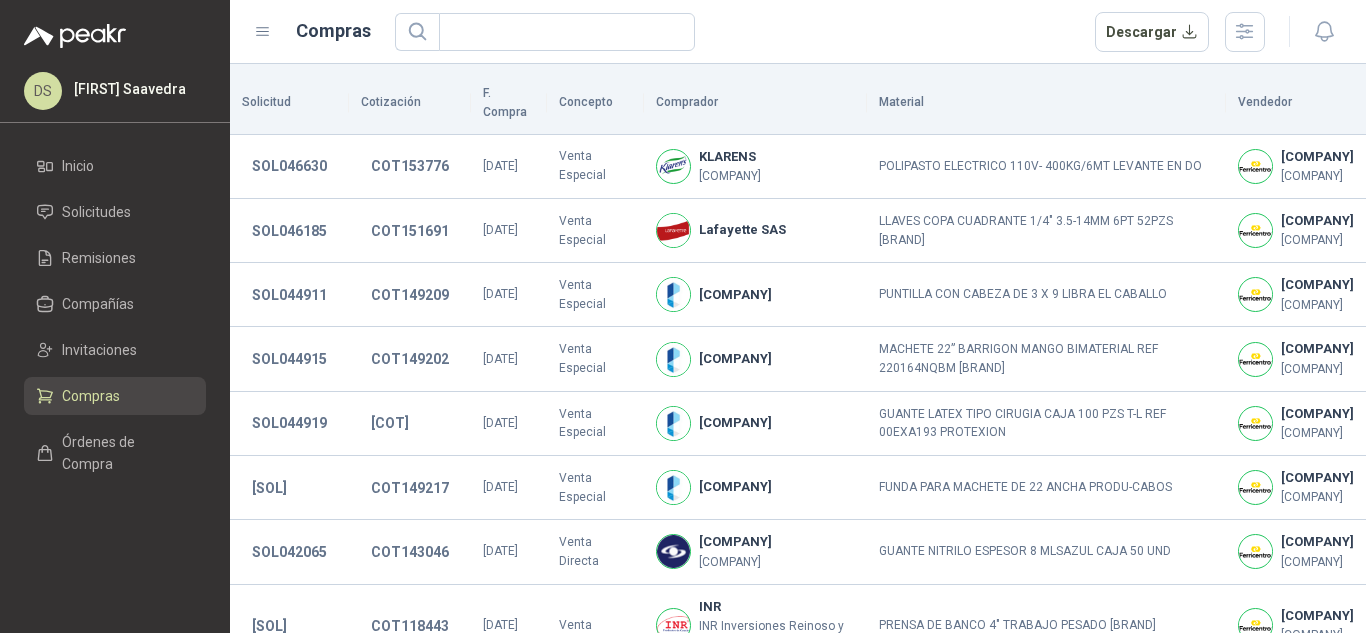 type 